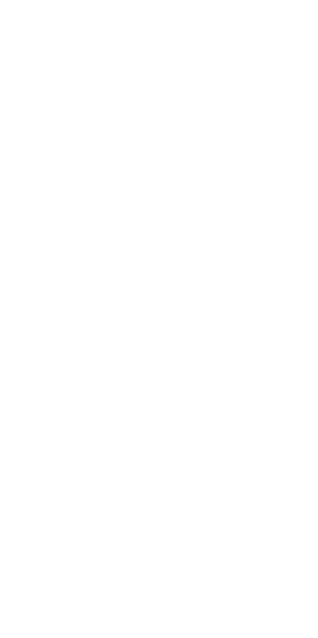 scroll, scrollTop: 0, scrollLeft: 0, axis: both 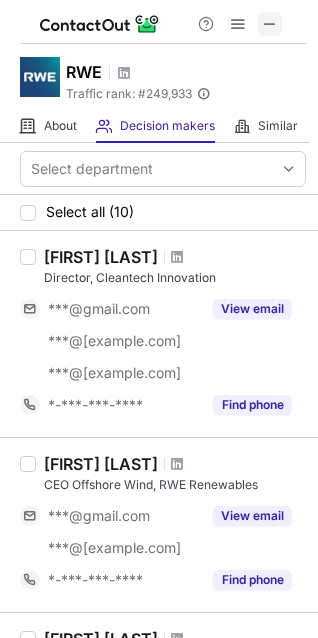 click at bounding box center (270, 24) 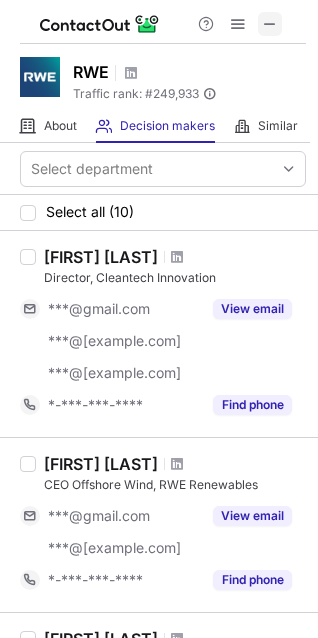 click at bounding box center [270, 24] 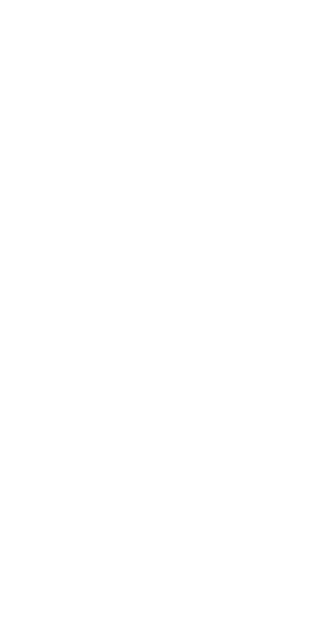 scroll, scrollTop: 0, scrollLeft: 0, axis: both 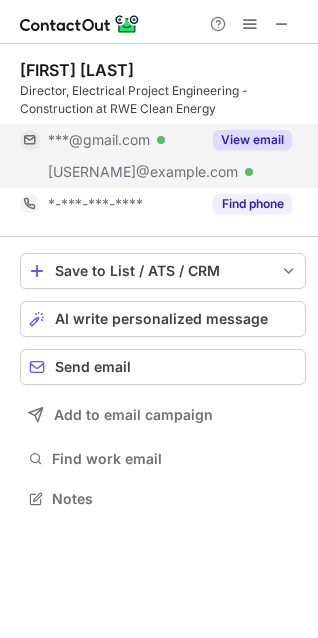 click on "View email" at bounding box center (252, 140) 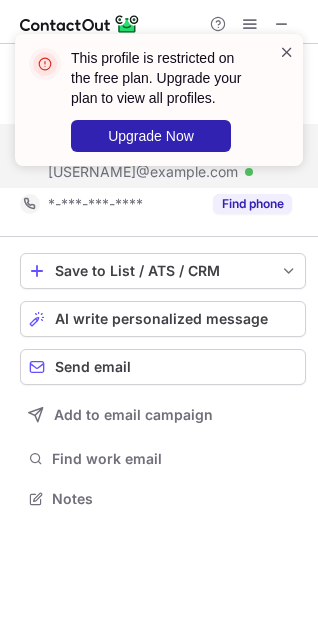 click at bounding box center (287, 52) 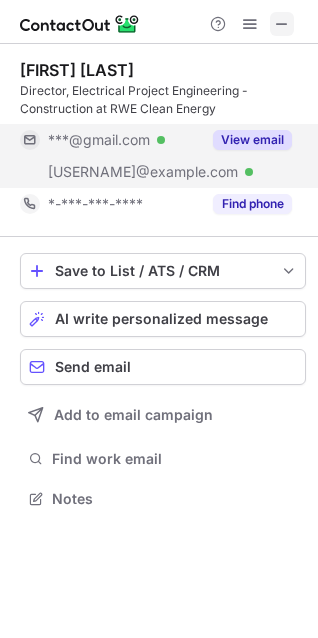 click at bounding box center (282, 24) 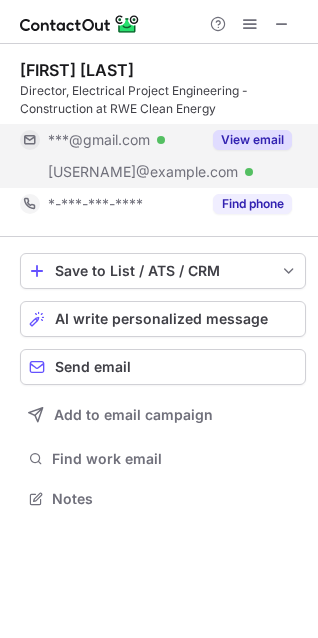 click on "View email" at bounding box center [246, 140] 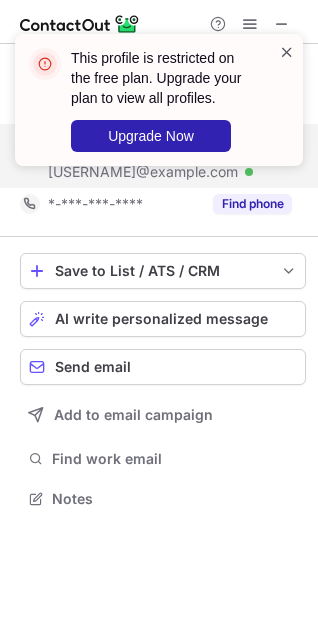 click at bounding box center (287, 52) 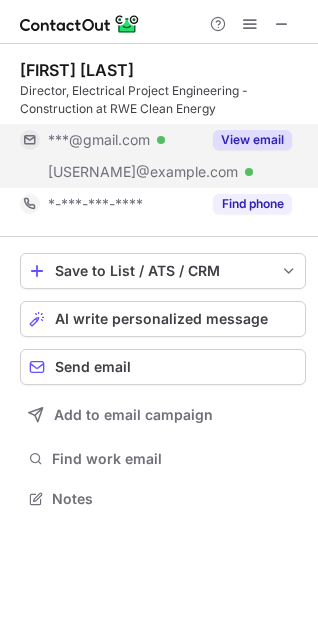 click on "This profile is restricted on the free plan. Upgrade your plan to view all profiles. Upgrade Now" at bounding box center (159, 34) 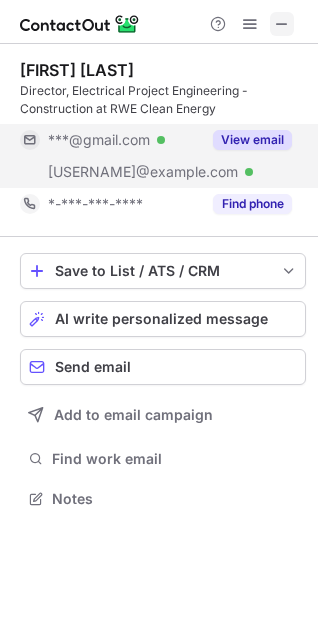 click at bounding box center [282, 24] 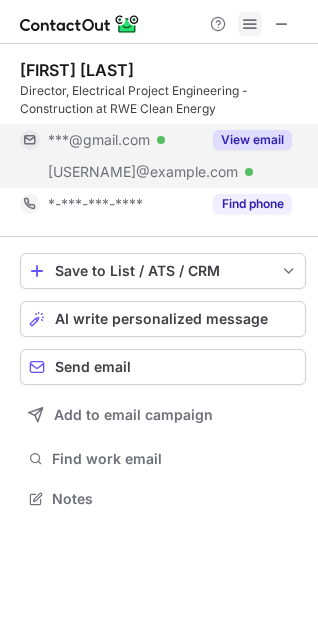 click at bounding box center [250, 24] 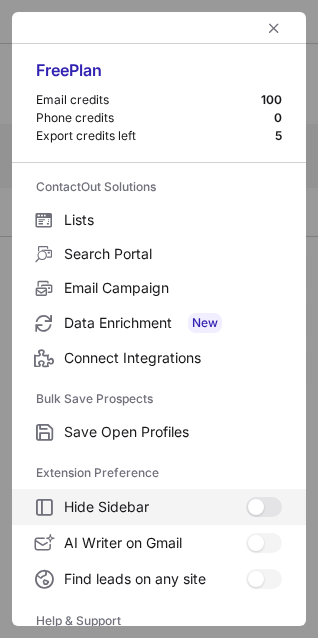 scroll, scrollTop: 193, scrollLeft: 0, axis: vertical 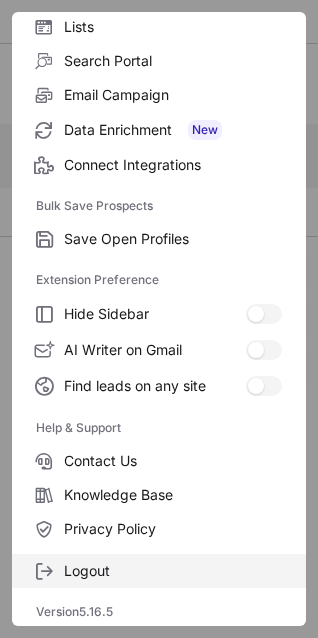 click on "Logout" at bounding box center (173, 571) 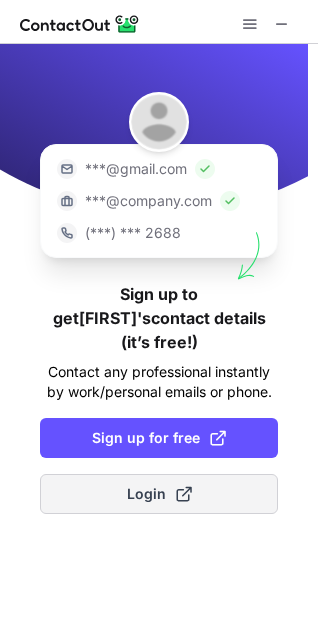 click on "Login" at bounding box center [159, 494] 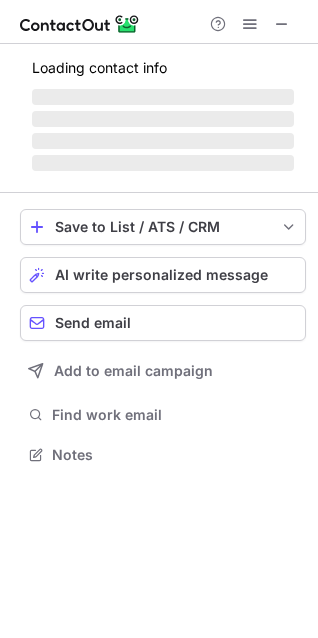 scroll, scrollTop: 9, scrollLeft: 10, axis: both 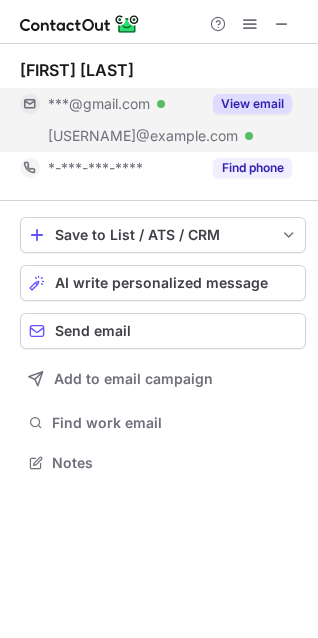click on "View email" at bounding box center [252, 104] 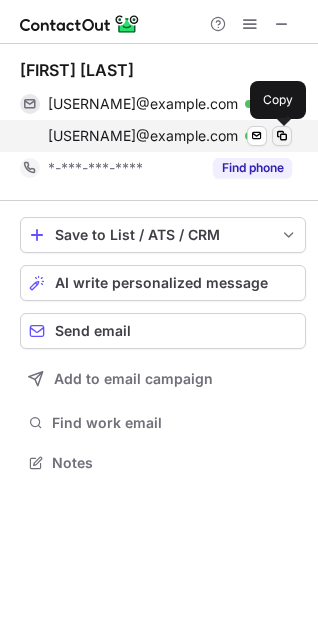 click at bounding box center [282, 136] 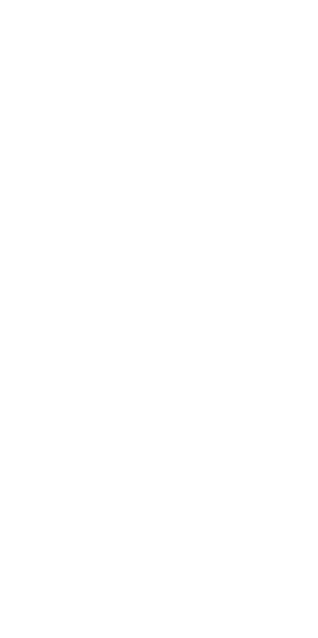 scroll, scrollTop: 0, scrollLeft: 0, axis: both 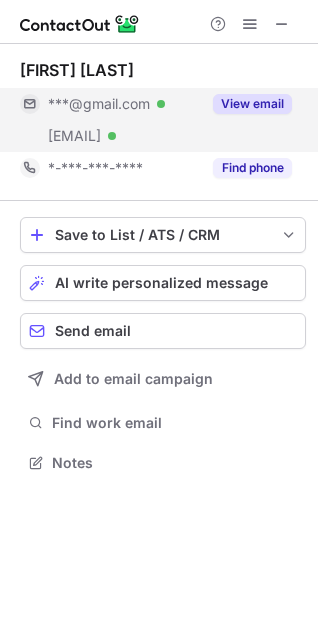 click on "View email" at bounding box center (246, 104) 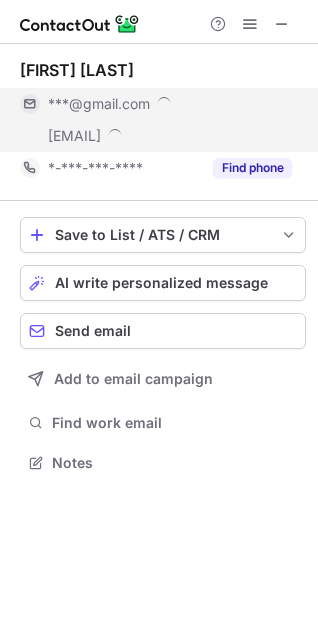 click on "***@gmail.com" at bounding box center (170, 104) 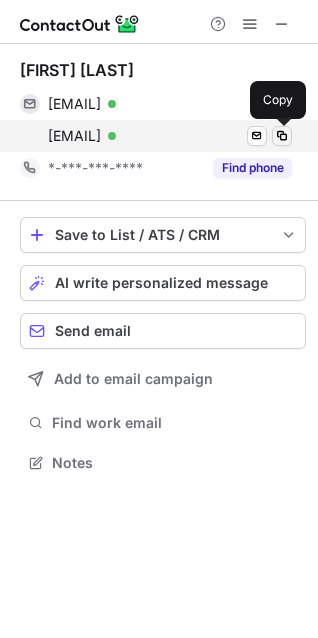 click at bounding box center [282, 136] 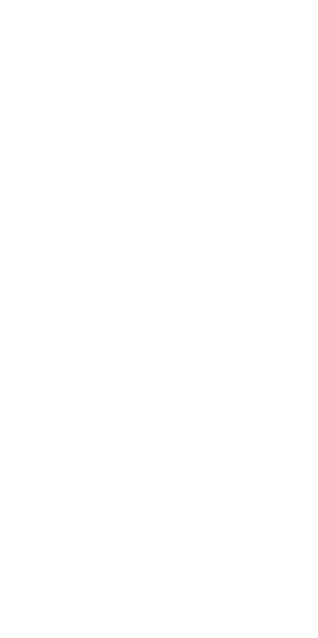 scroll, scrollTop: 0, scrollLeft: 0, axis: both 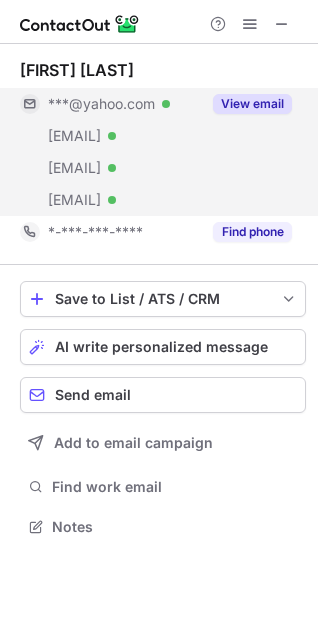 click on "View email" at bounding box center (252, 104) 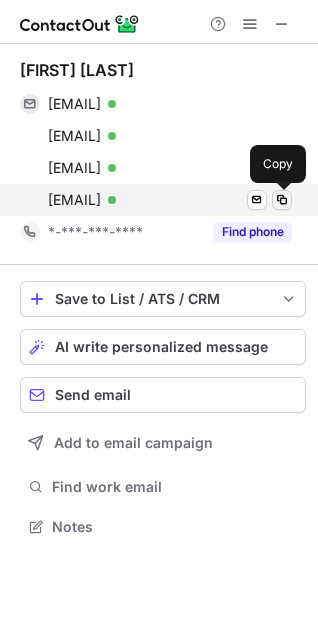 click at bounding box center [282, 200] 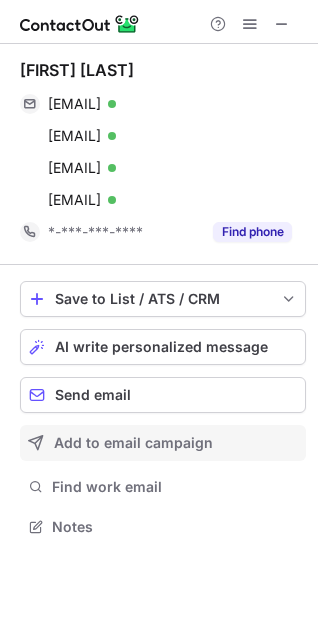 type 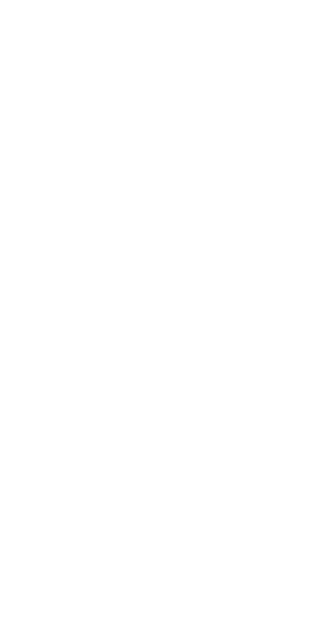 scroll, scrollTop: 0, scrollLeft: 0, axis: both 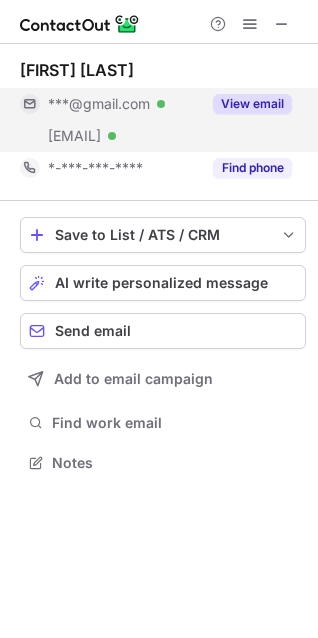 click on "View email" at bounding box center (252, 104) 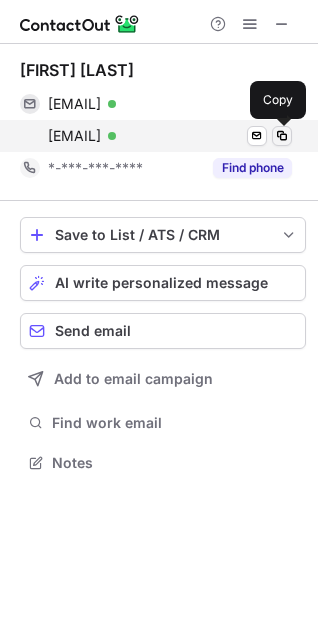 click at bounding box center (282, 136) 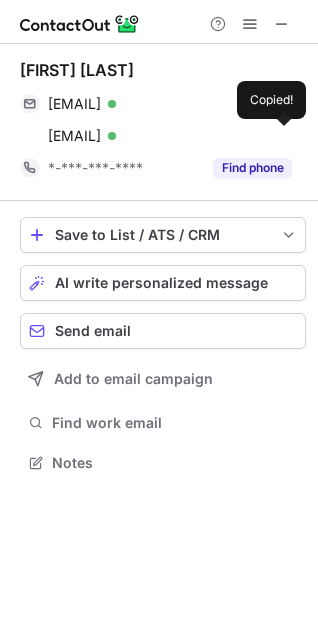 type 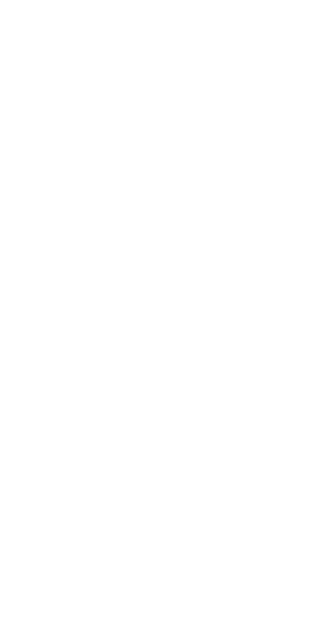 scroll, scrollTop: 0, scrollLeft: 0, axis: both 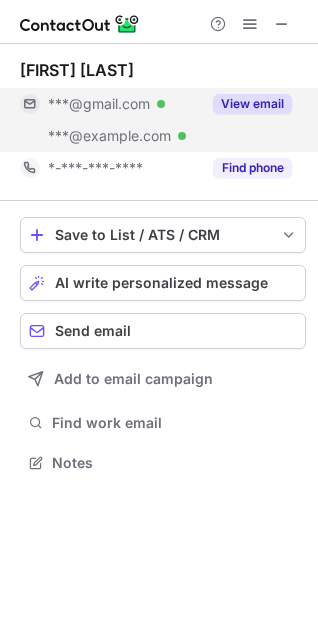 click on "View email" at bounding box center (252, 104) 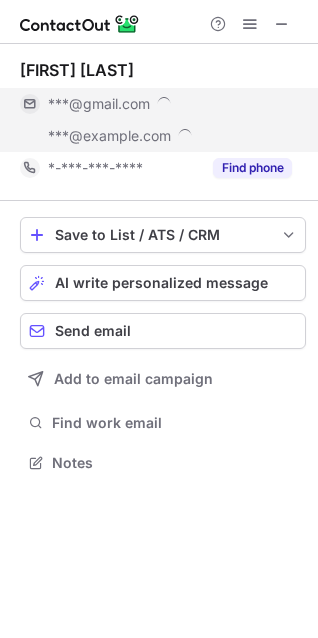 scroll, scrollTop: 10, scrollLeft: 10, axis: both 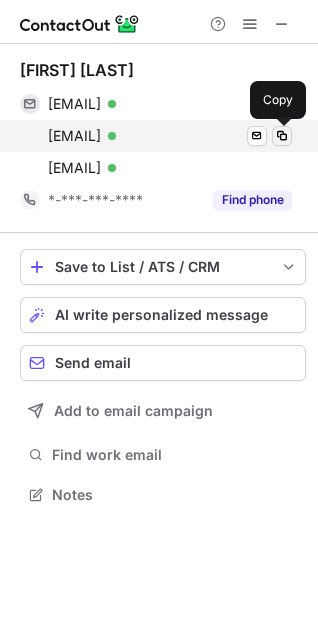 click at bounding box center (282, 136) 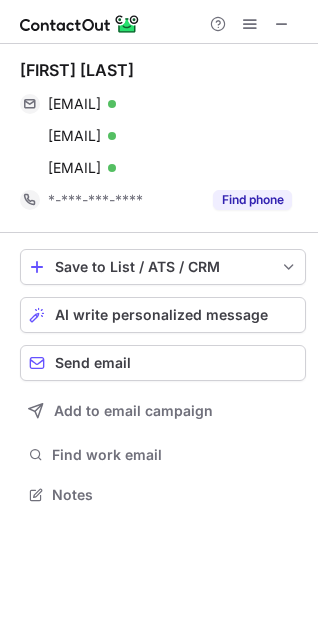 type 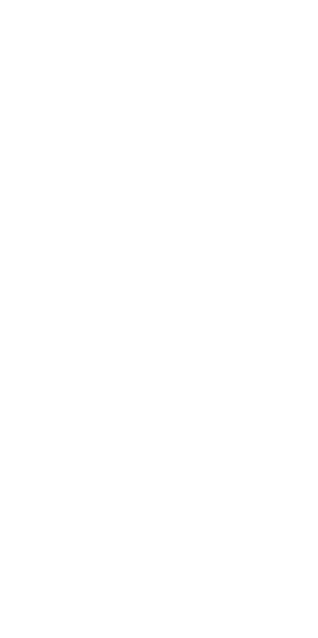 scroll, scrollTop: 0, scrollLeft: 0, axis: both 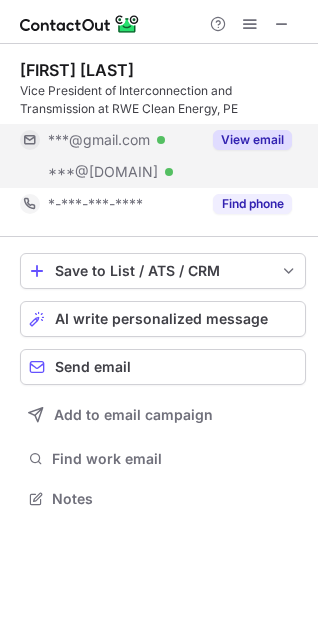 click on "View email" at bounding box center (252, 140) 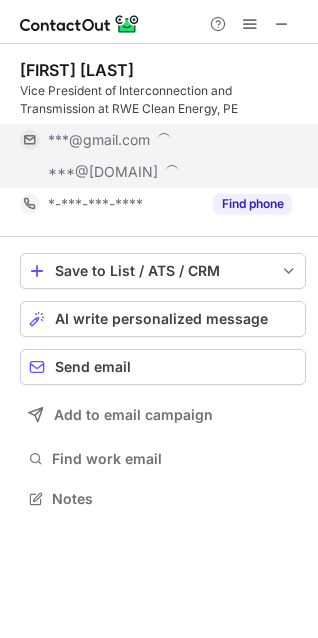 scroll, scrollTop: 10, scrollLeft: 10, axis: both 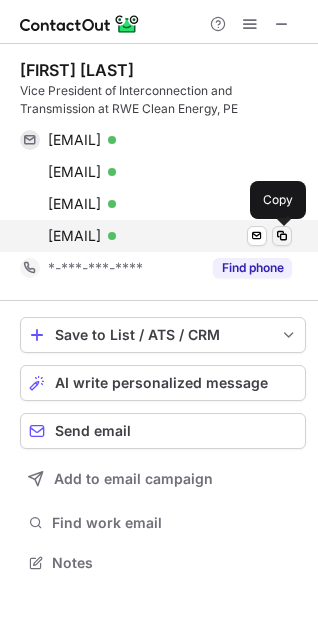 click at bounding box center (282, 236) 